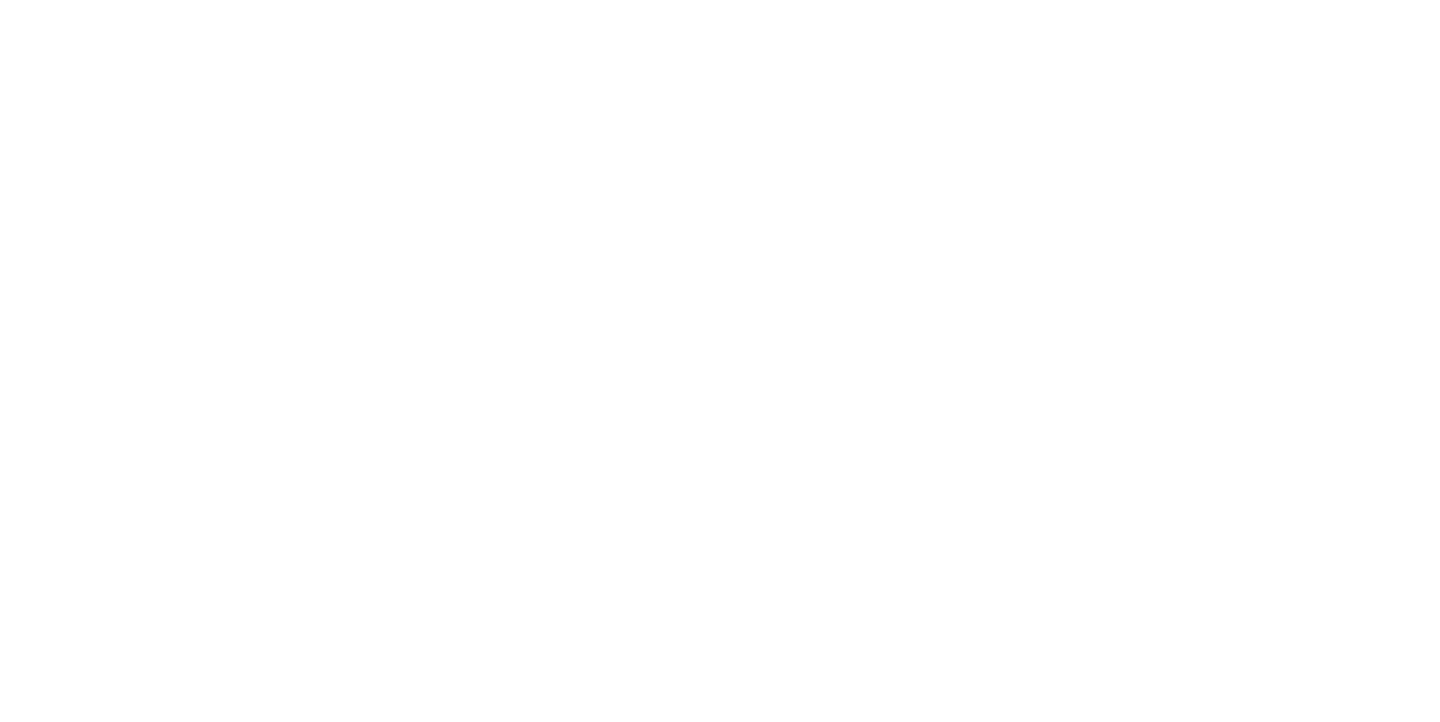 scroll, scrollTop: 0, scrollLeft: 0, axis: both 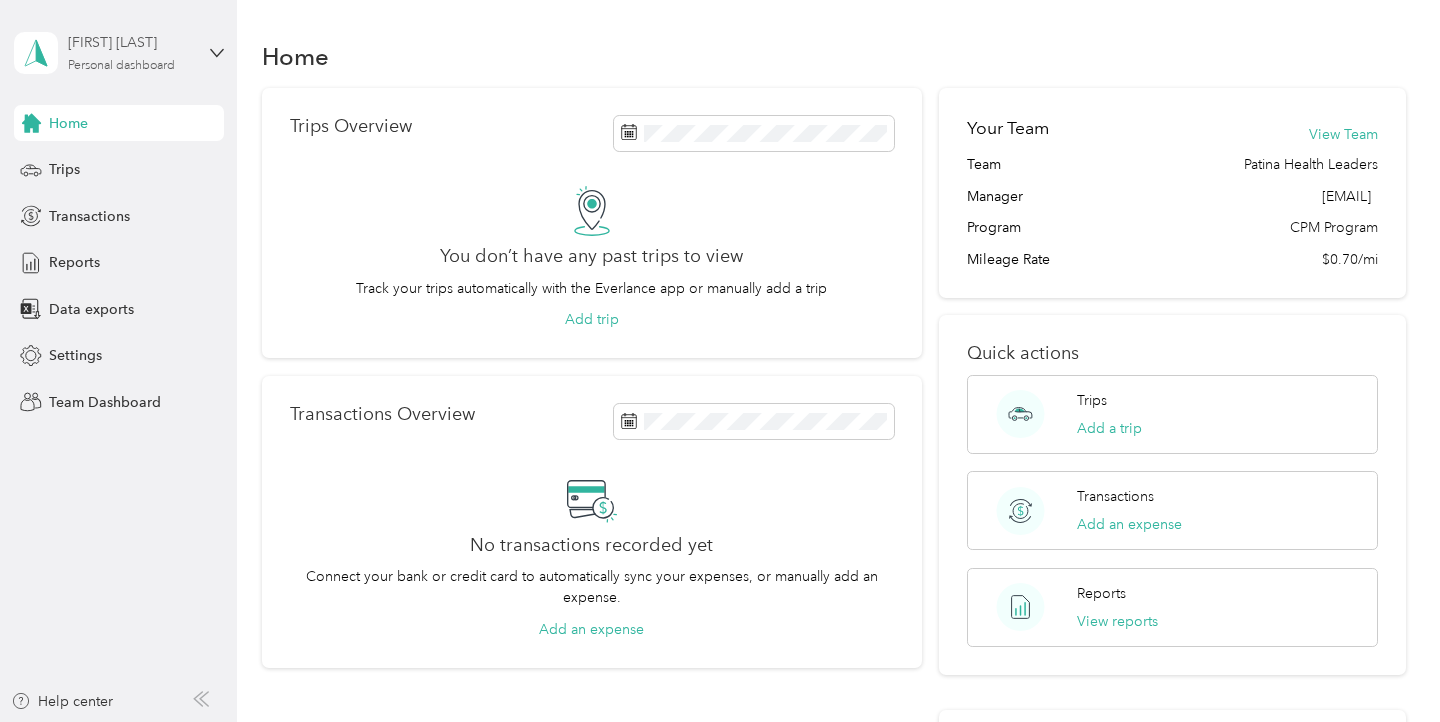 click on "Personal dashboard" at bounding box center (121, 66) 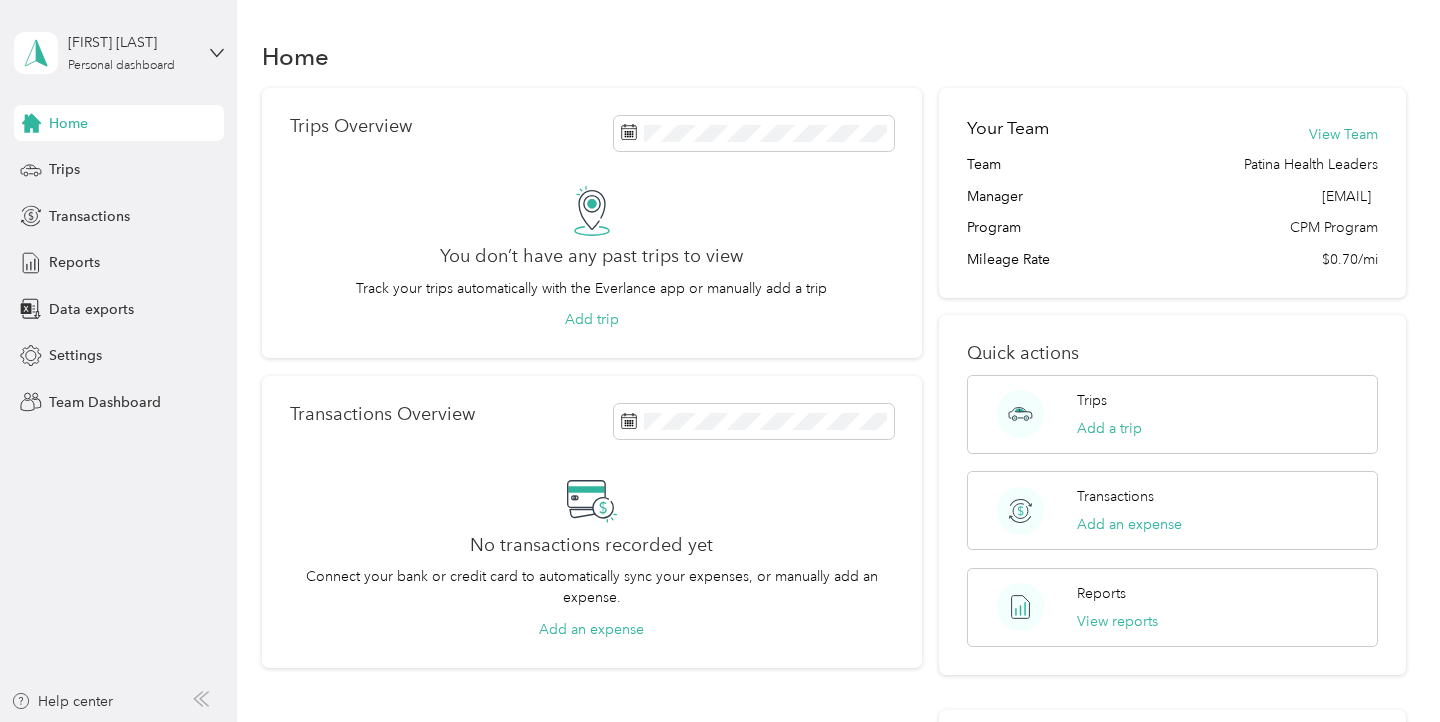 click on "Team dashboard" at bounding box center (84, 164) 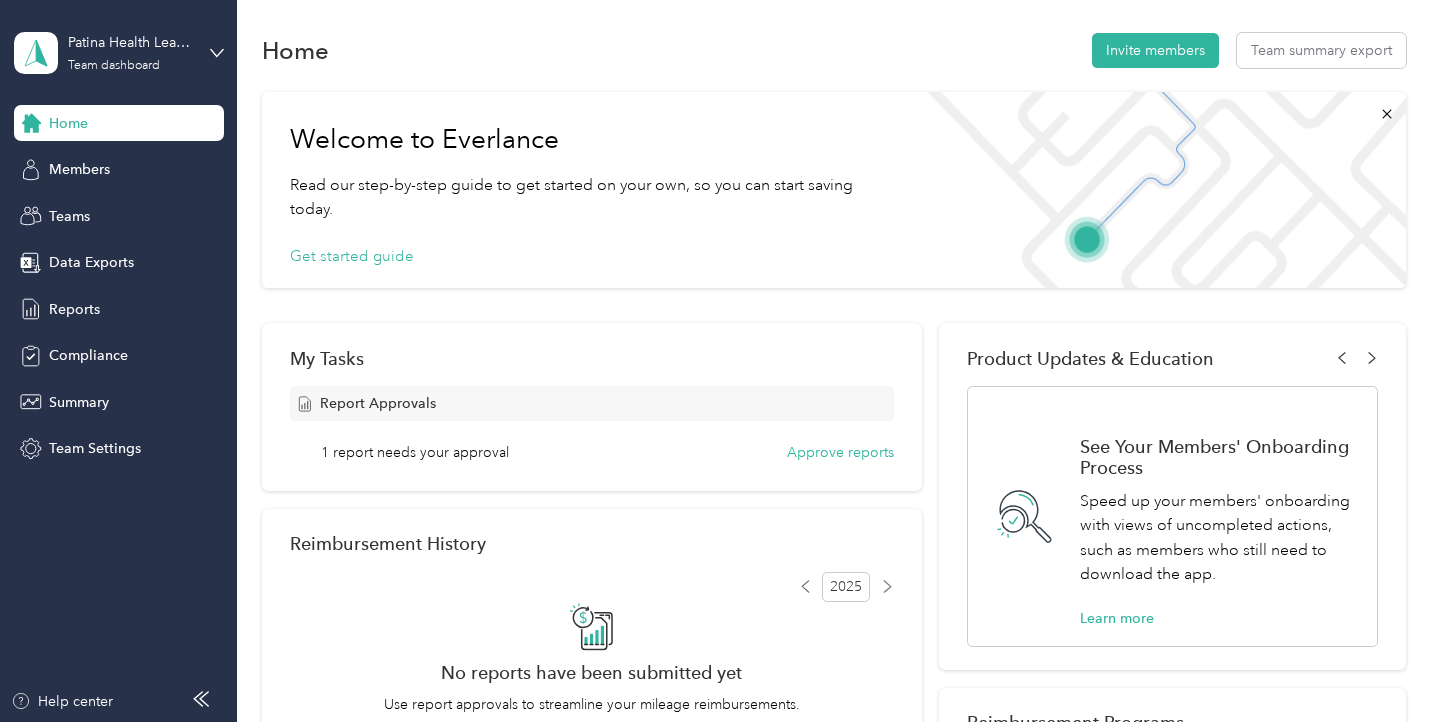 scroll, scrollTop: 0, scrollLeft: 0, axis: both 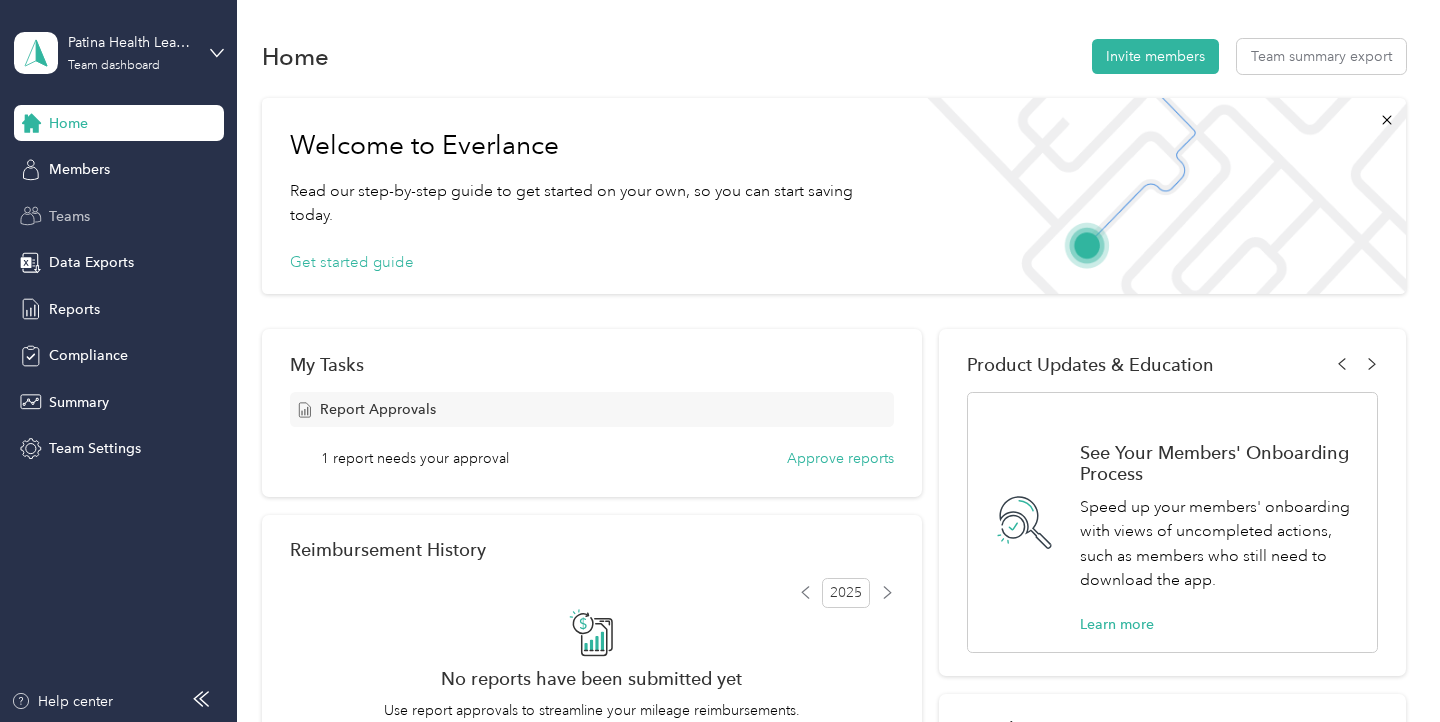 click on "Teams" at bounding box center (69, 216) 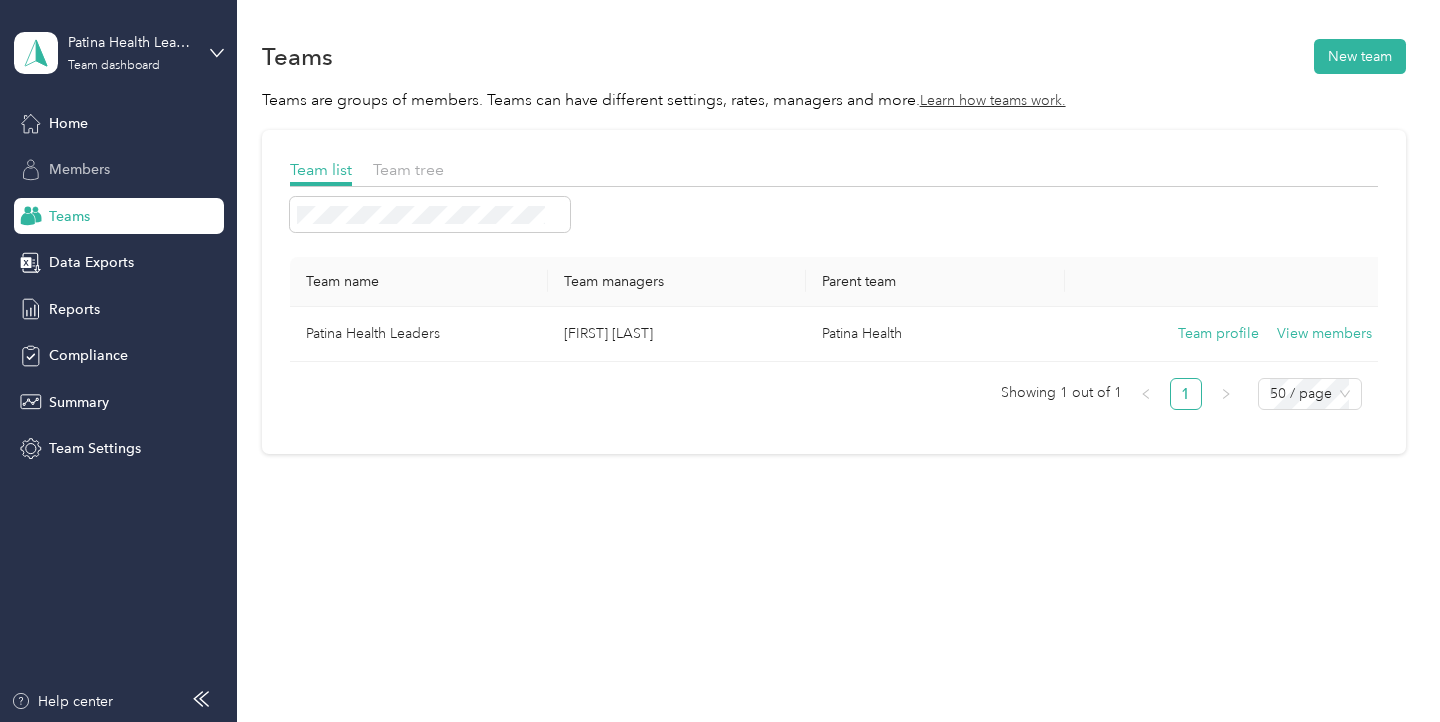 click on "Members" at bounding box center [79, 169] 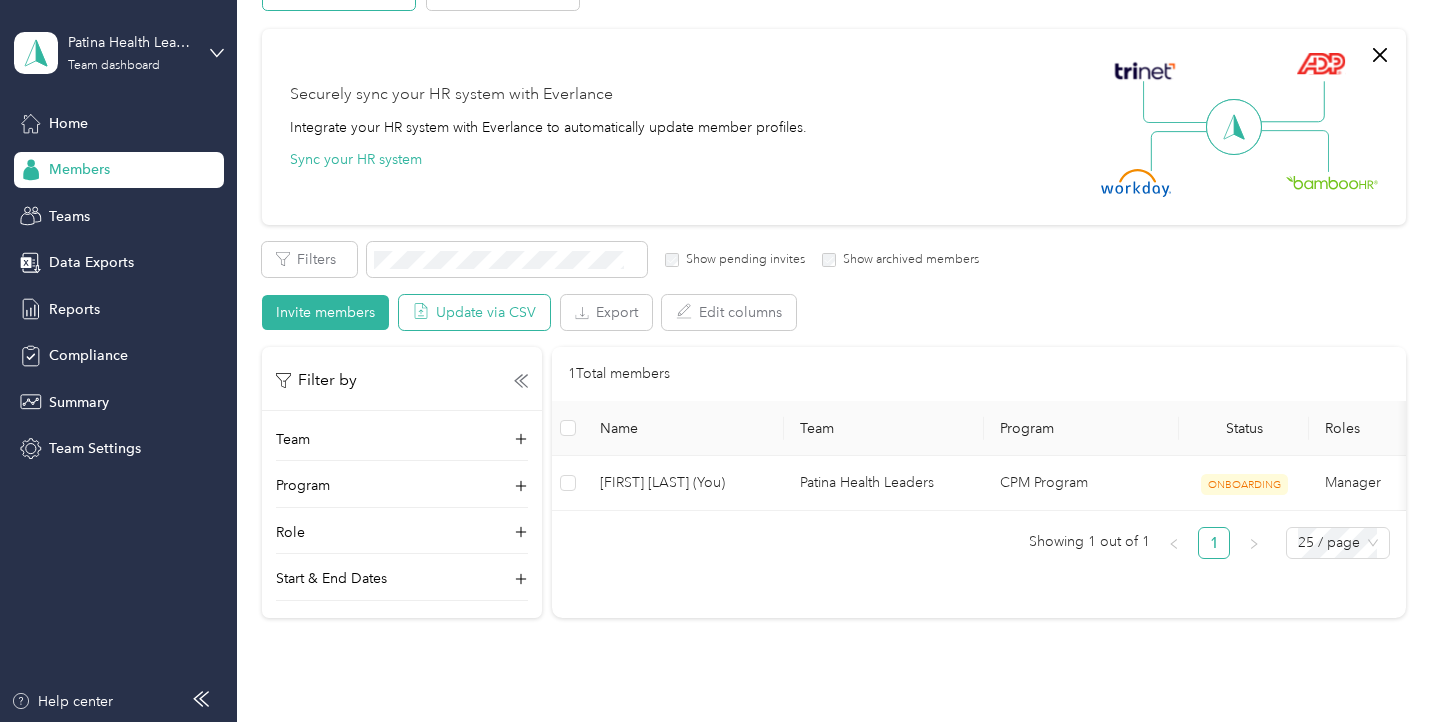 scroll, scrollTop: 0, scrollLeft: 0, axis: both 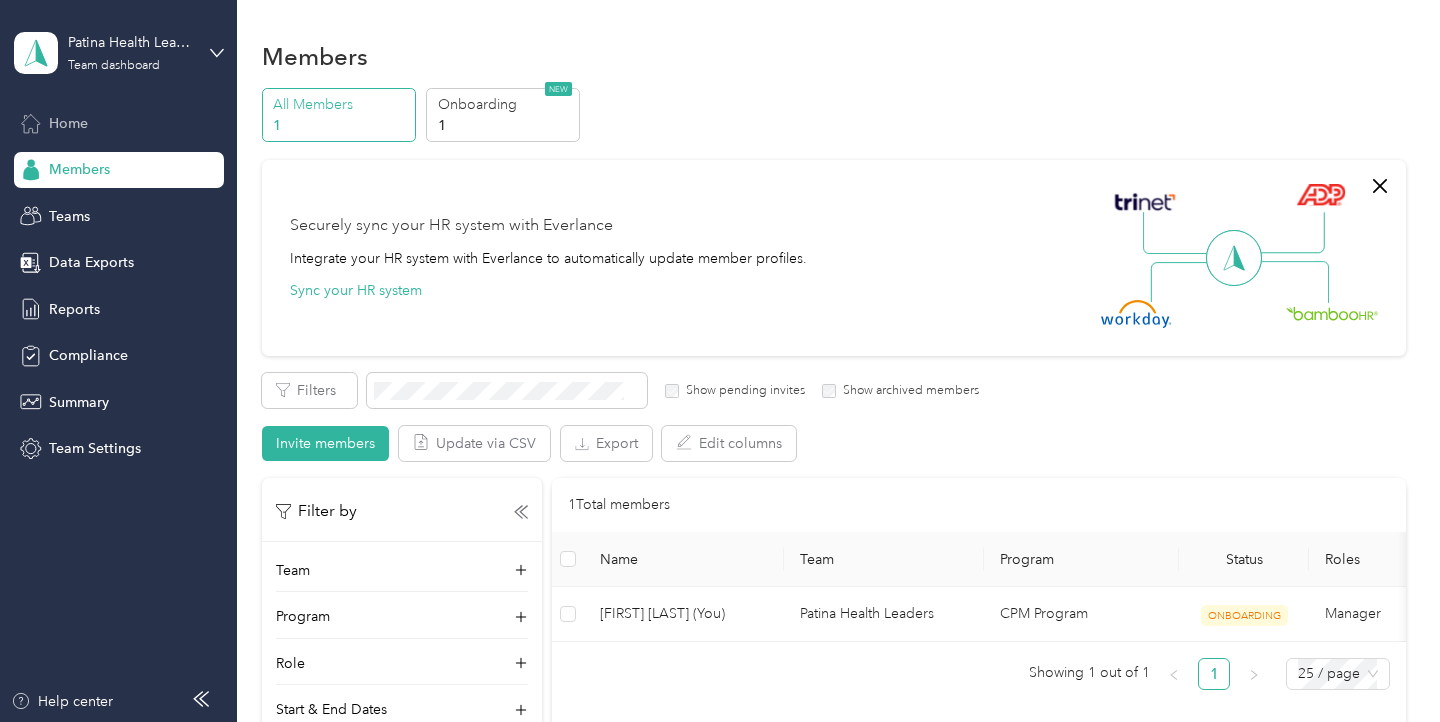 click on "Home" at bounding box center [68, 123] 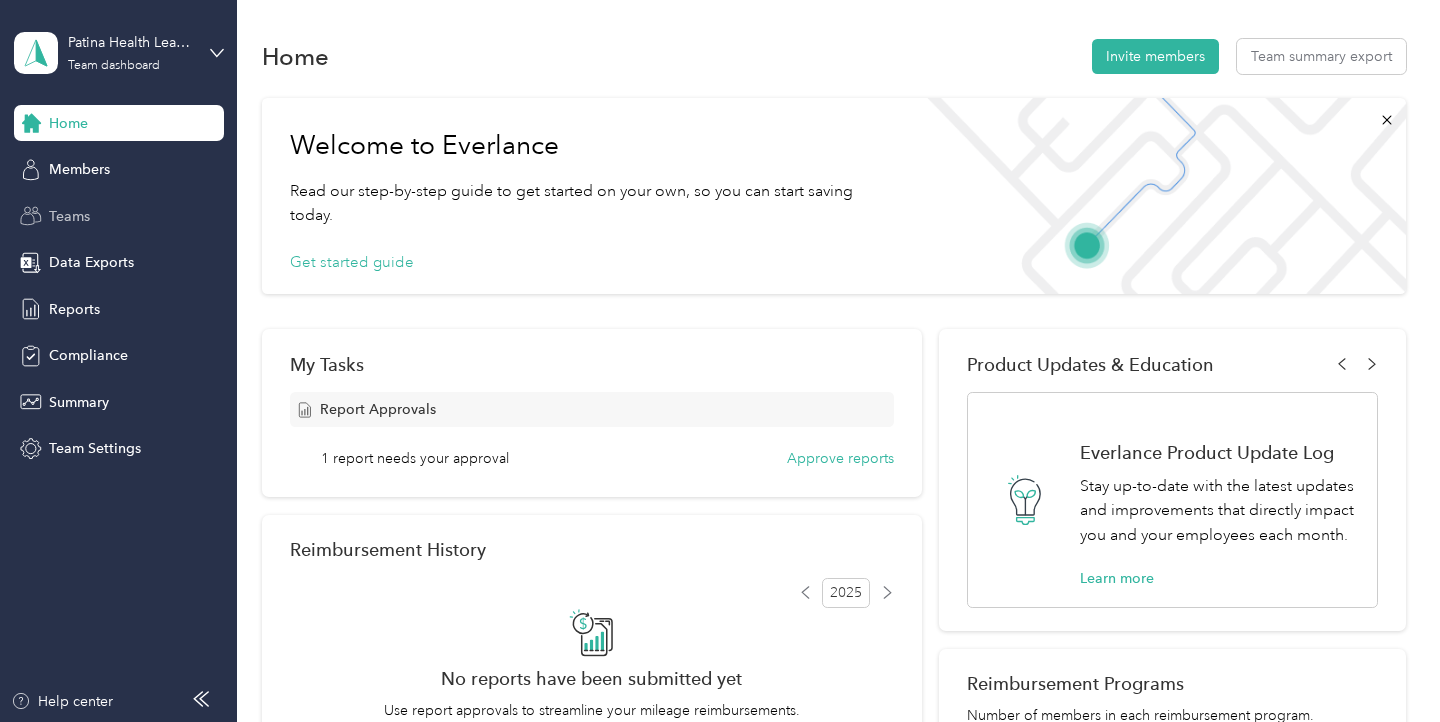 click on "Teams" at bounding box center [69, 216] 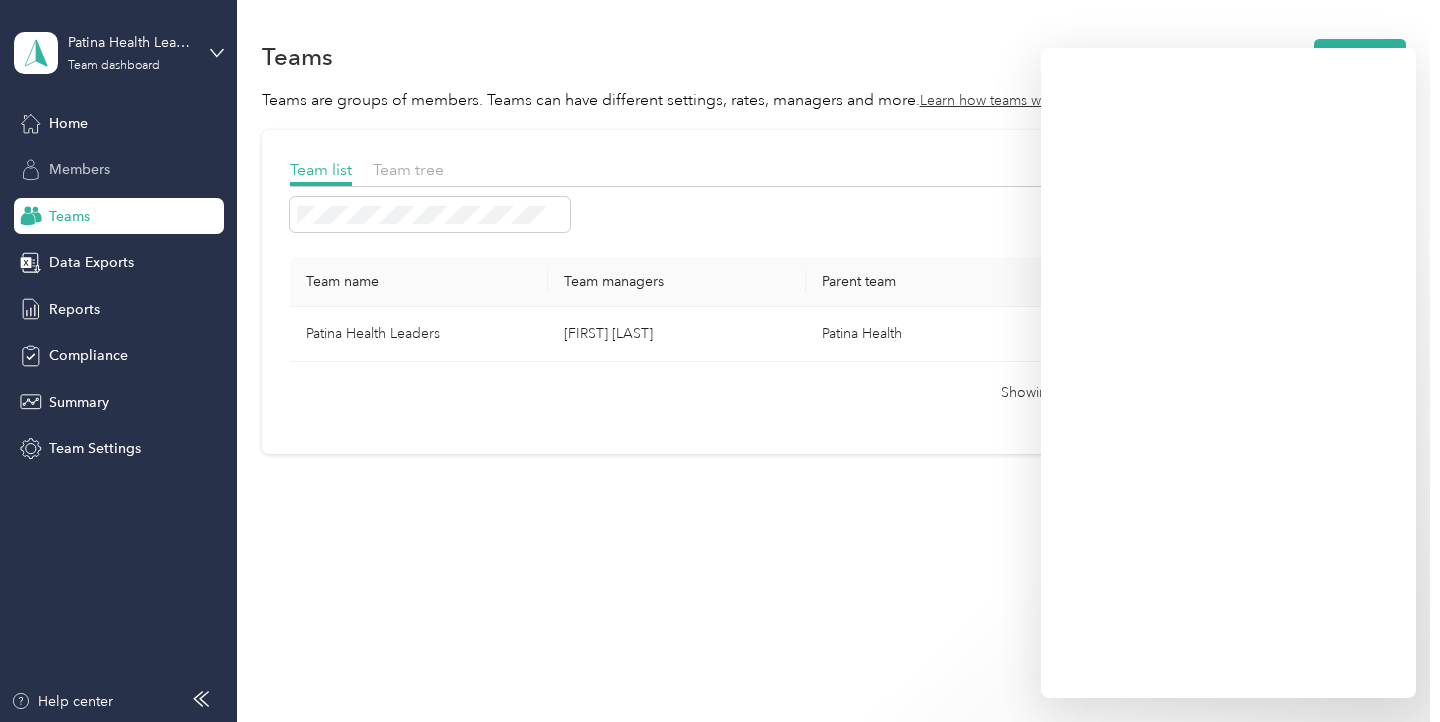 click on "Members" at bounding box center (119, 170) 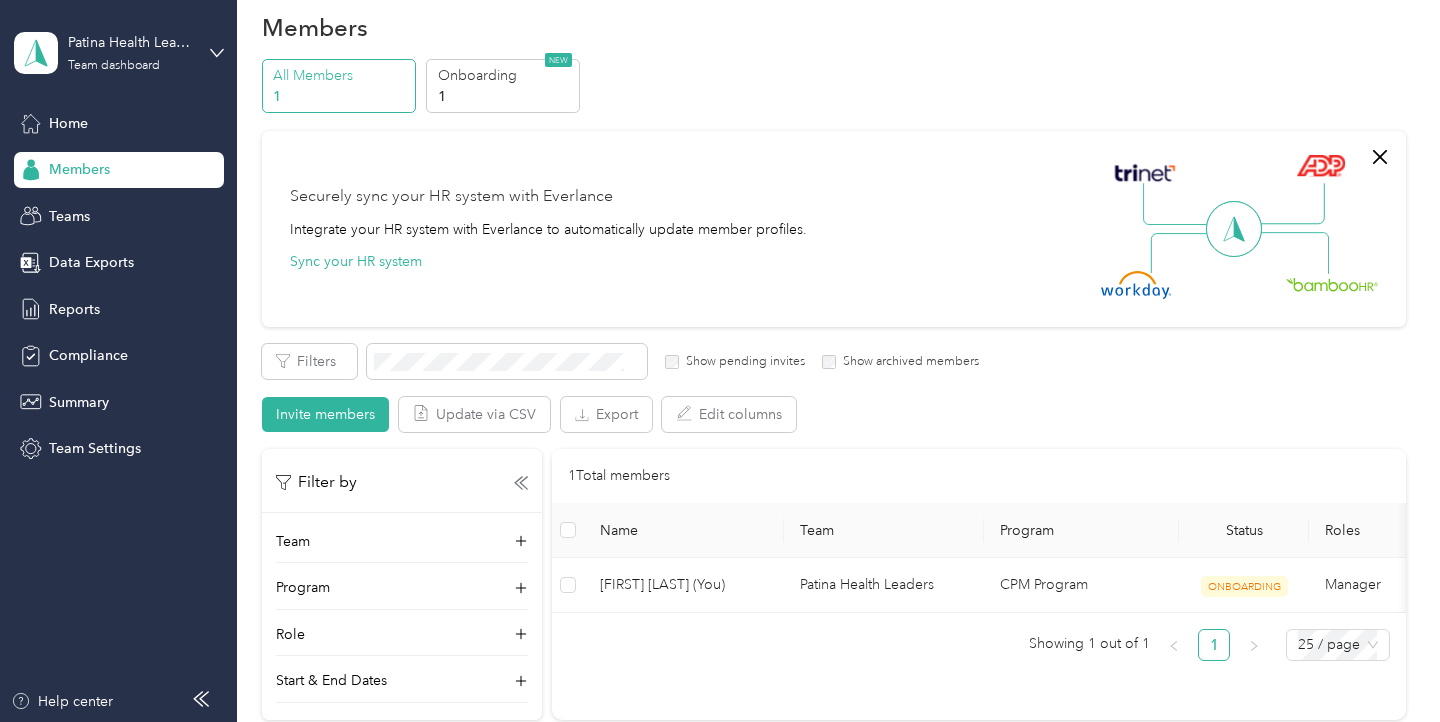 scroll, scrollTop: 0, scrollLeft: 0, axis: both 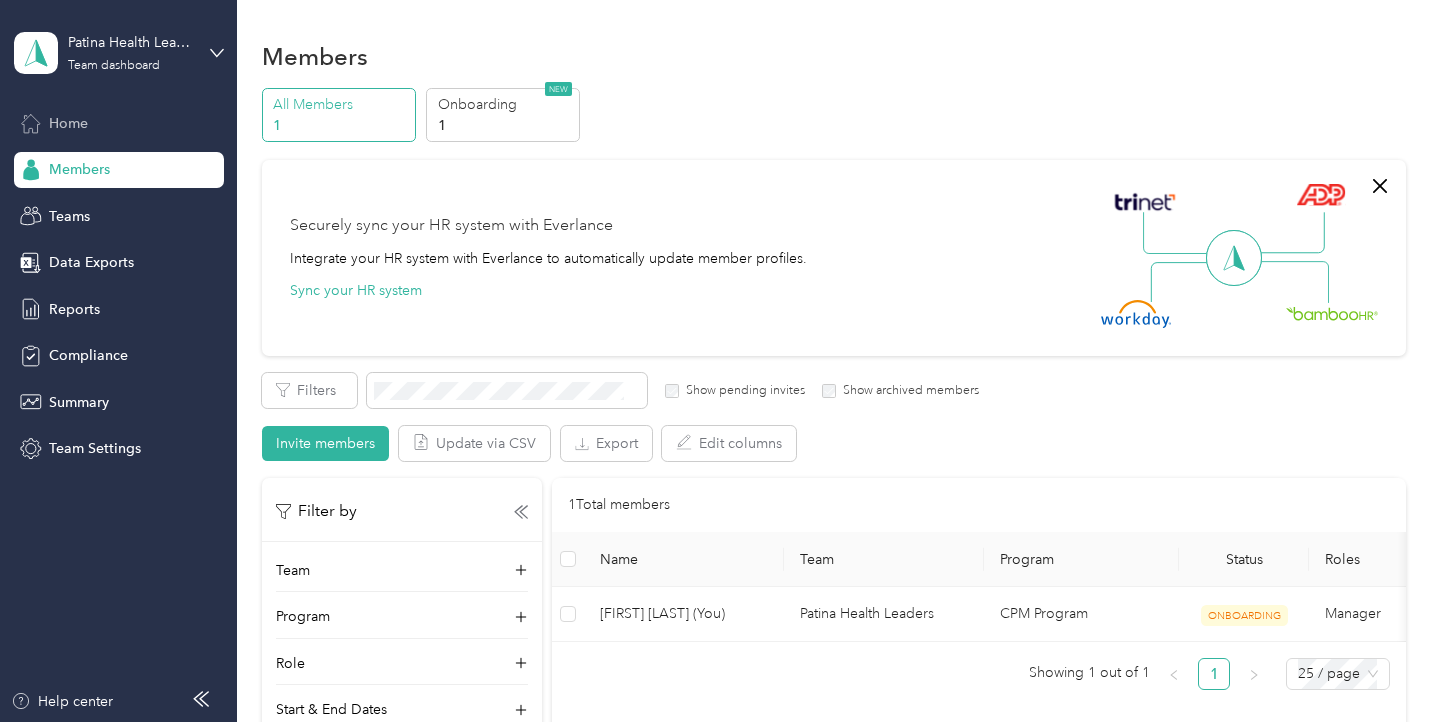 click on "Home" at bounding box center (68, 123) 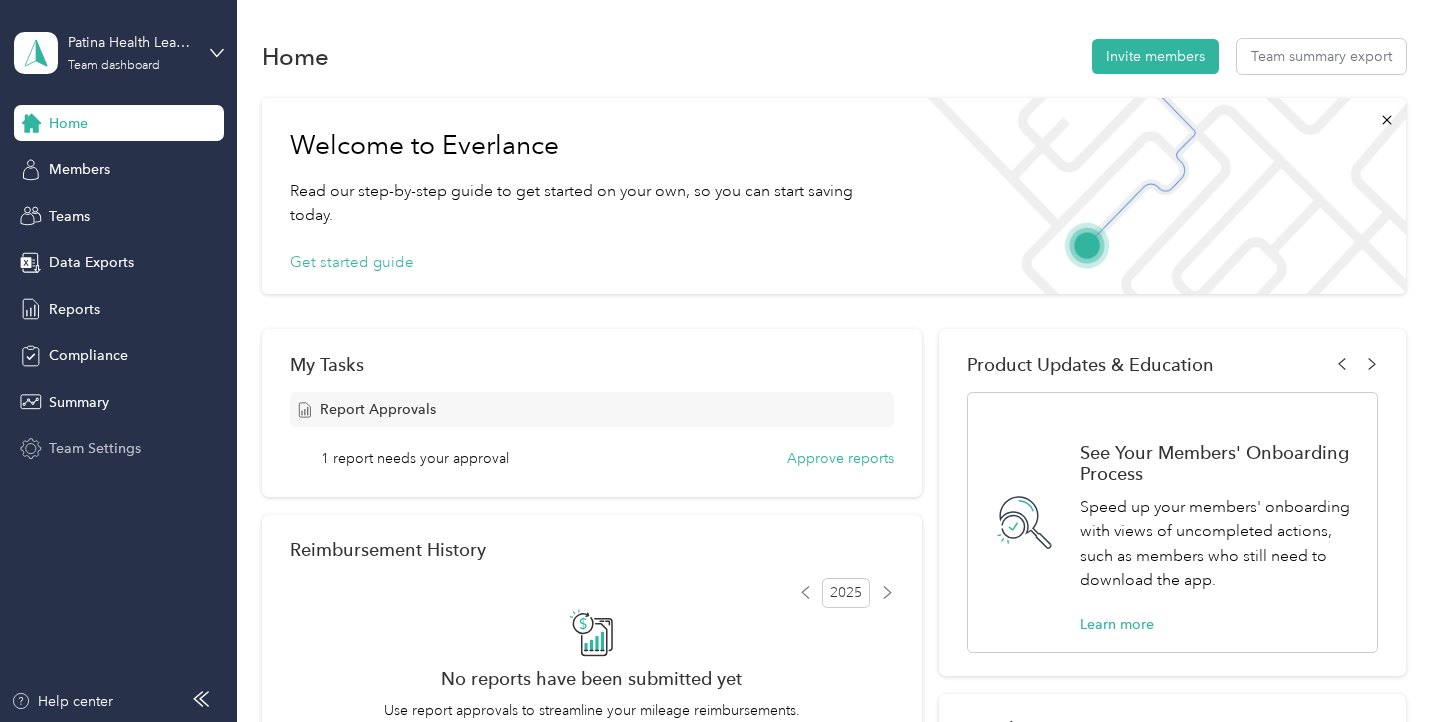 click on "Team Settings" at bounding box center [95, 448] 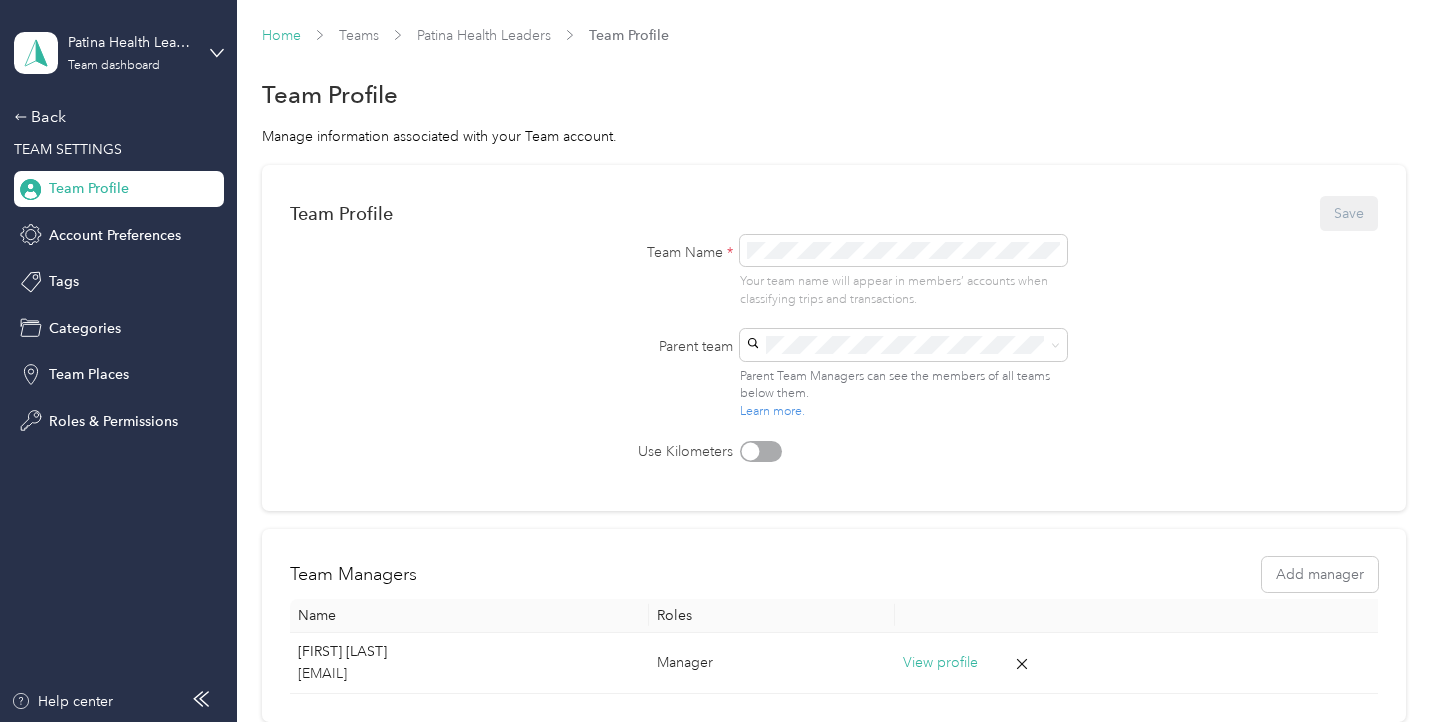 click on "Home" at bounding box center [281, 35] 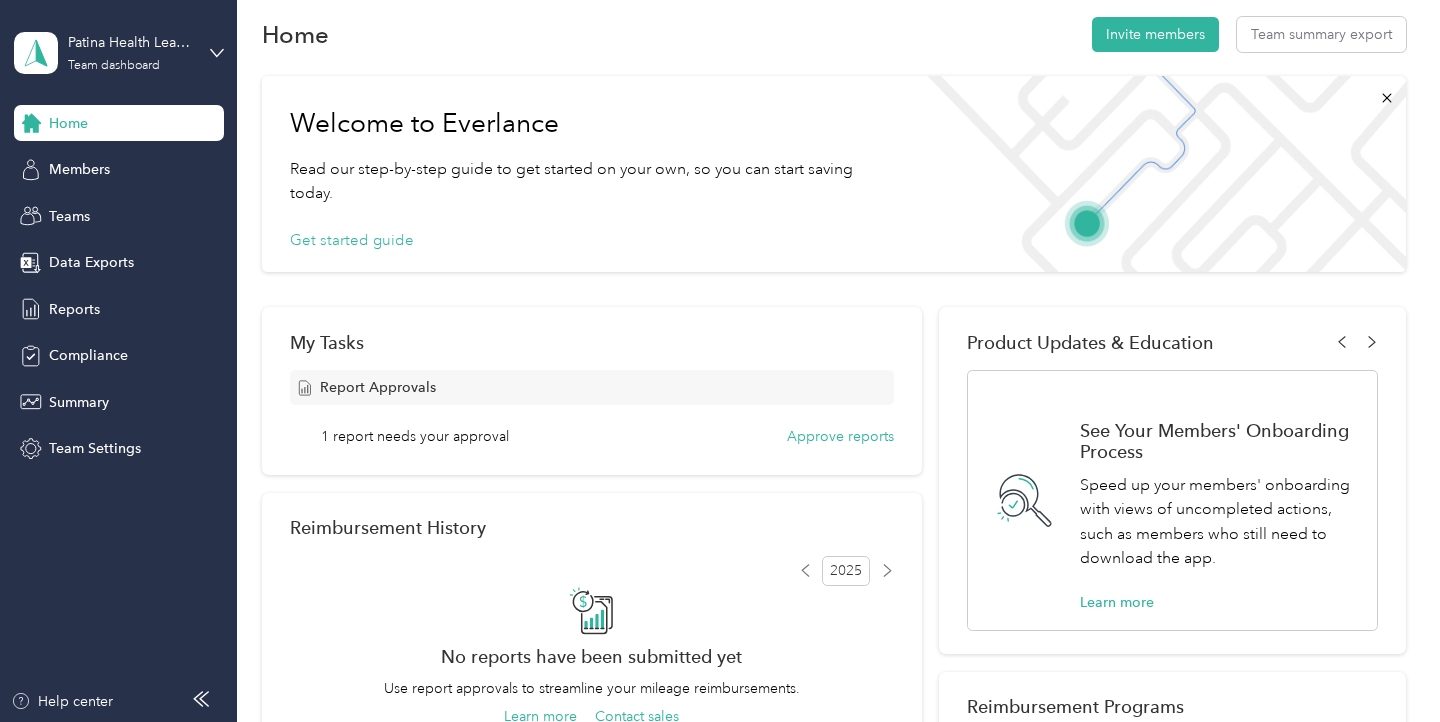 scroll, scrollTop: 24, scrollLeft: 0, axis: vertical 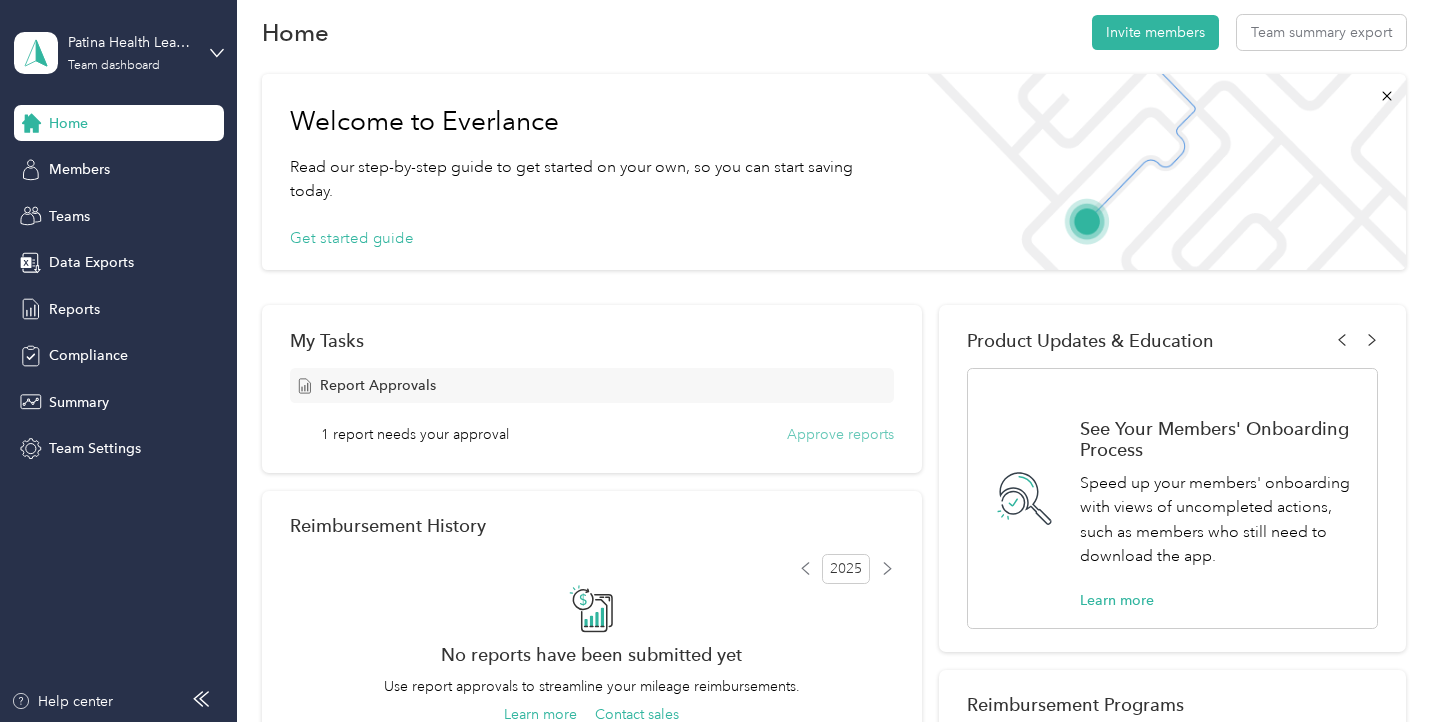 click on "Approve reports" at bounding box center [840, 434] 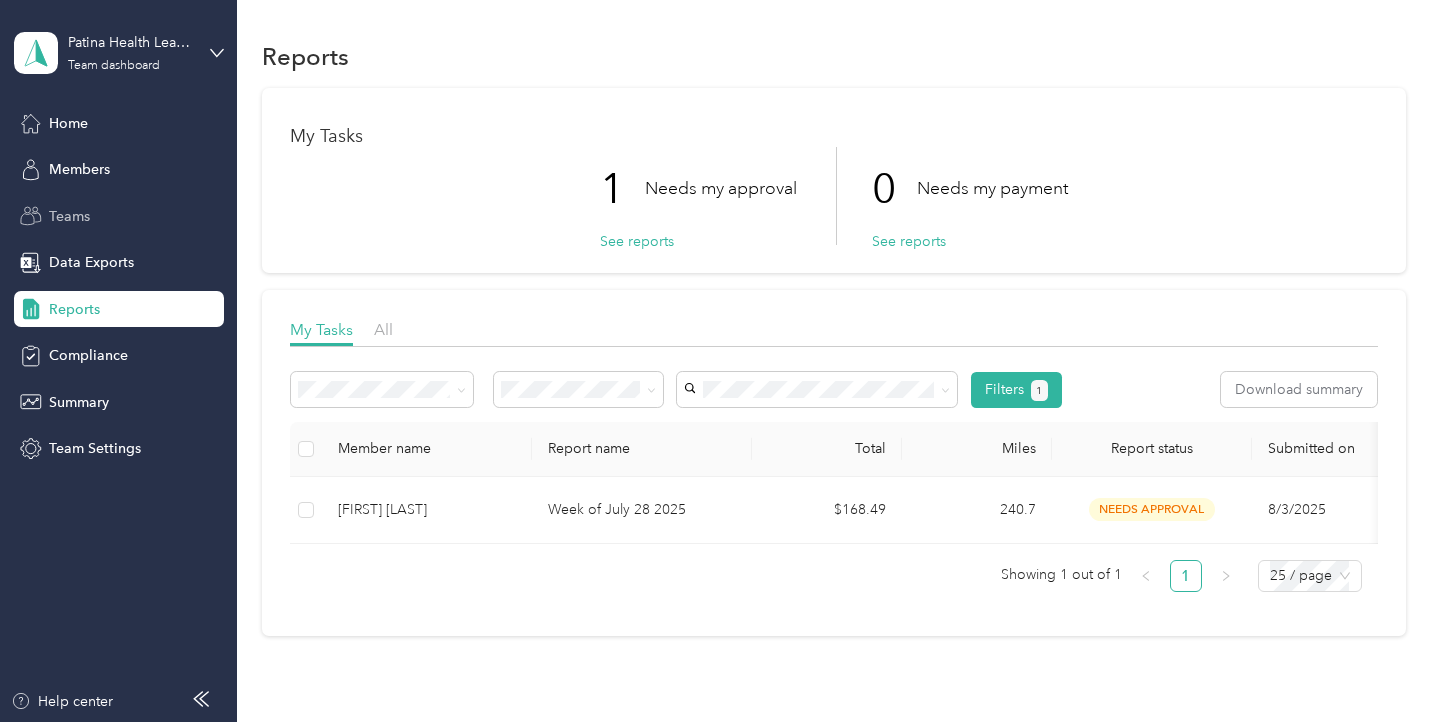 click on "Teams" at bounding box center (69, 216) 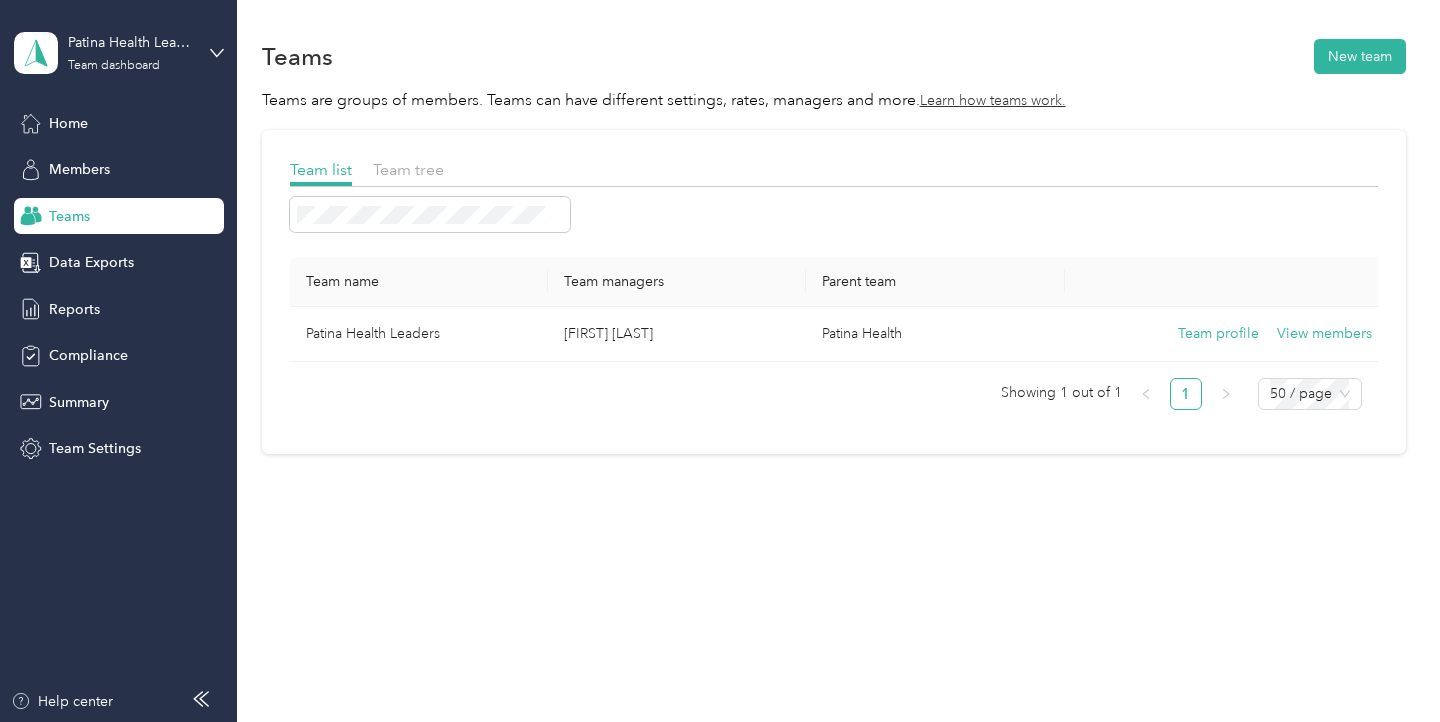 click on "Team list Team tree Team name Team managers Parent team         Patina Health Leaders [FIRST] [LAST]    Patina Health Team profile View members Showing 1 out of 1 1 50 / page" at bounding box center [834, 292] 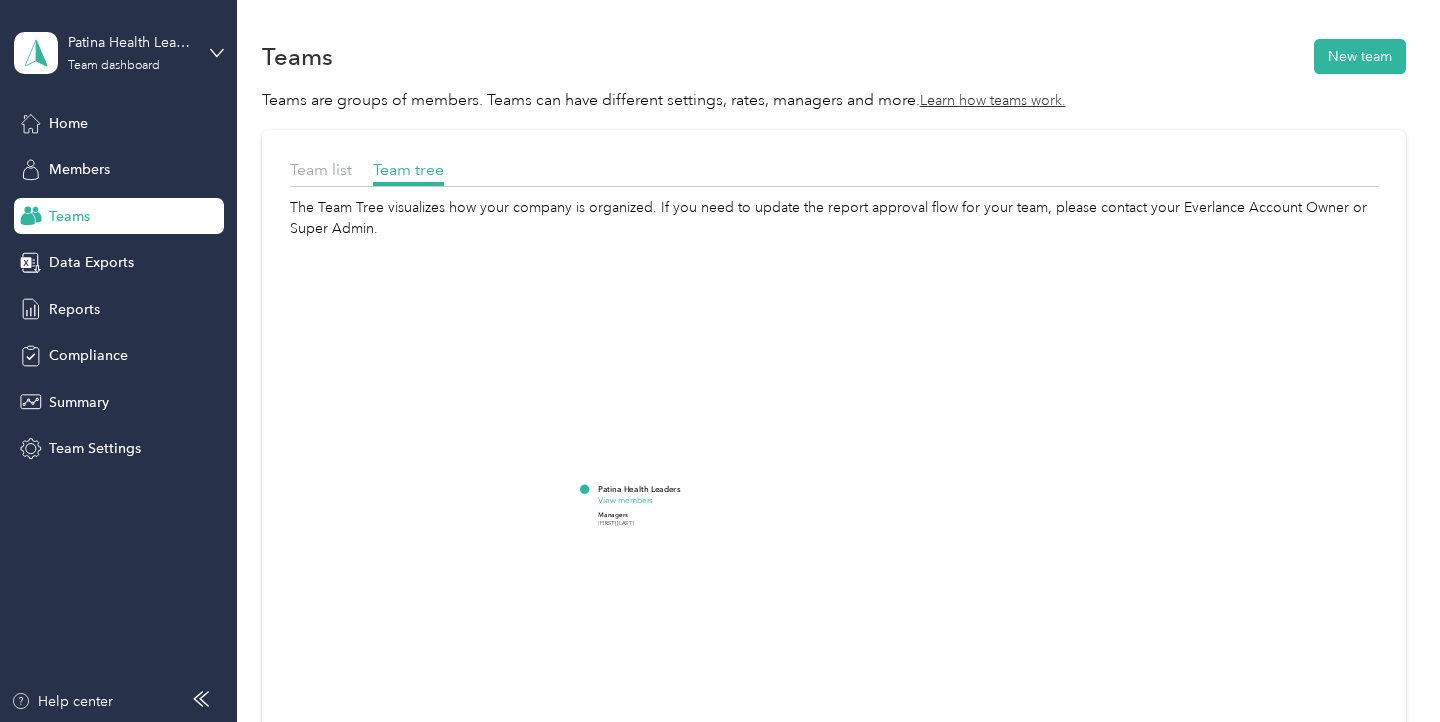 drag, startPoint x: 487, startPoint y: 299, endPoint x: 466, endPoint y: 493, distance: 195.13329 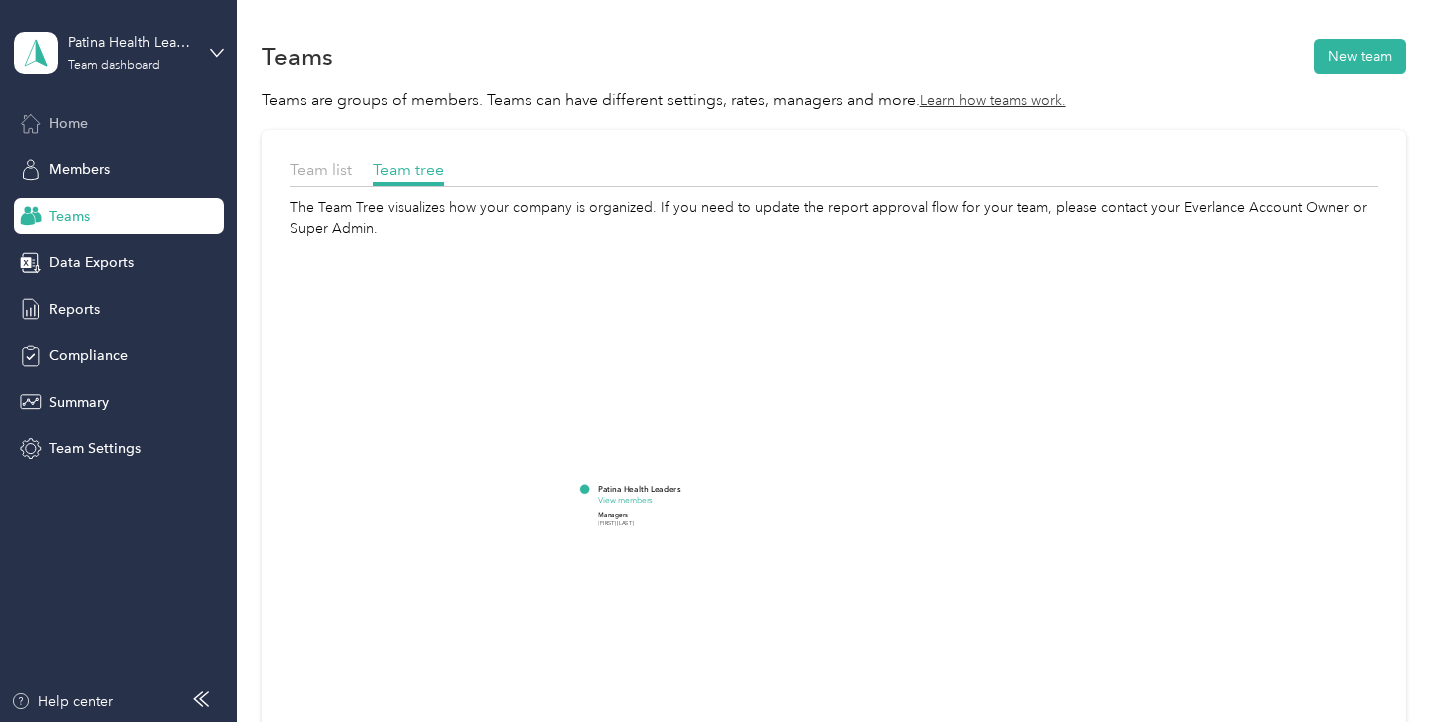 click on "Home" at bounding box center [119, 123] 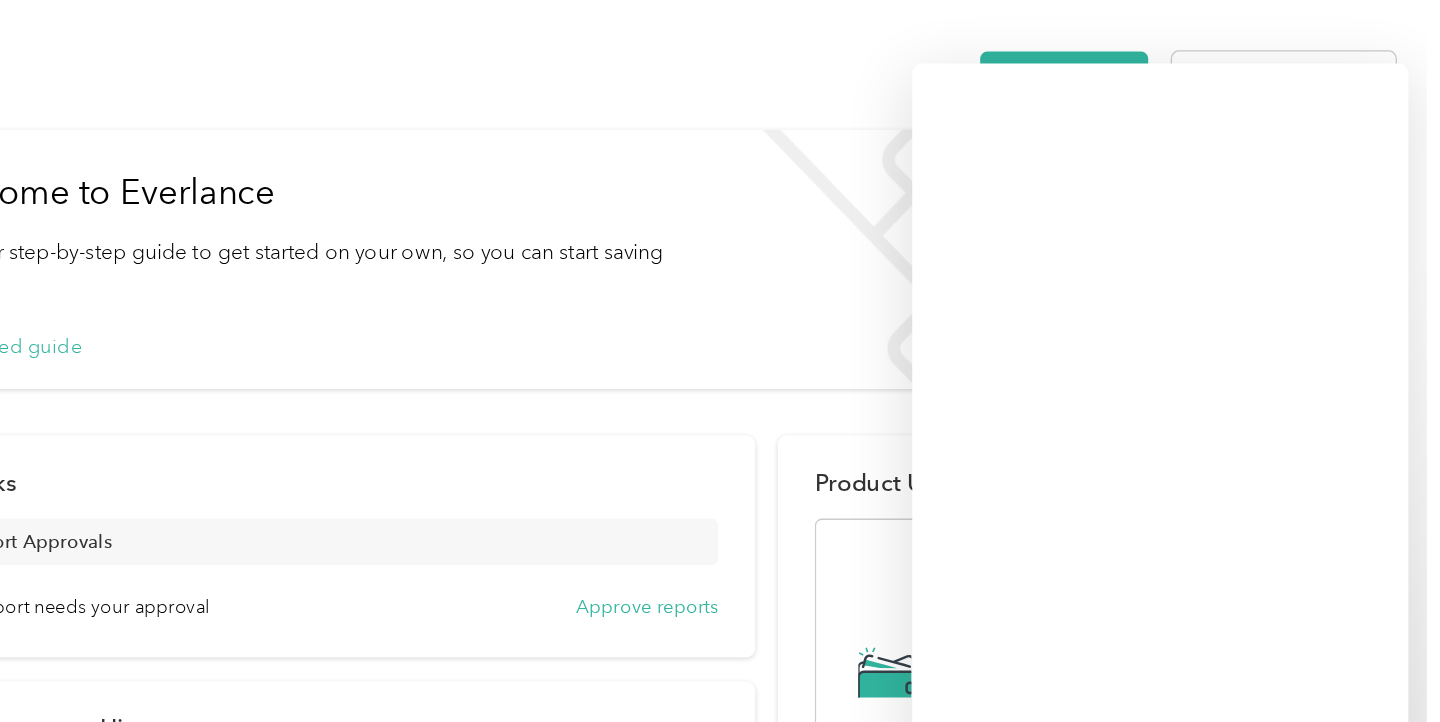 scroll, scrollTop: 0, scrollLeft: 0, axis: both 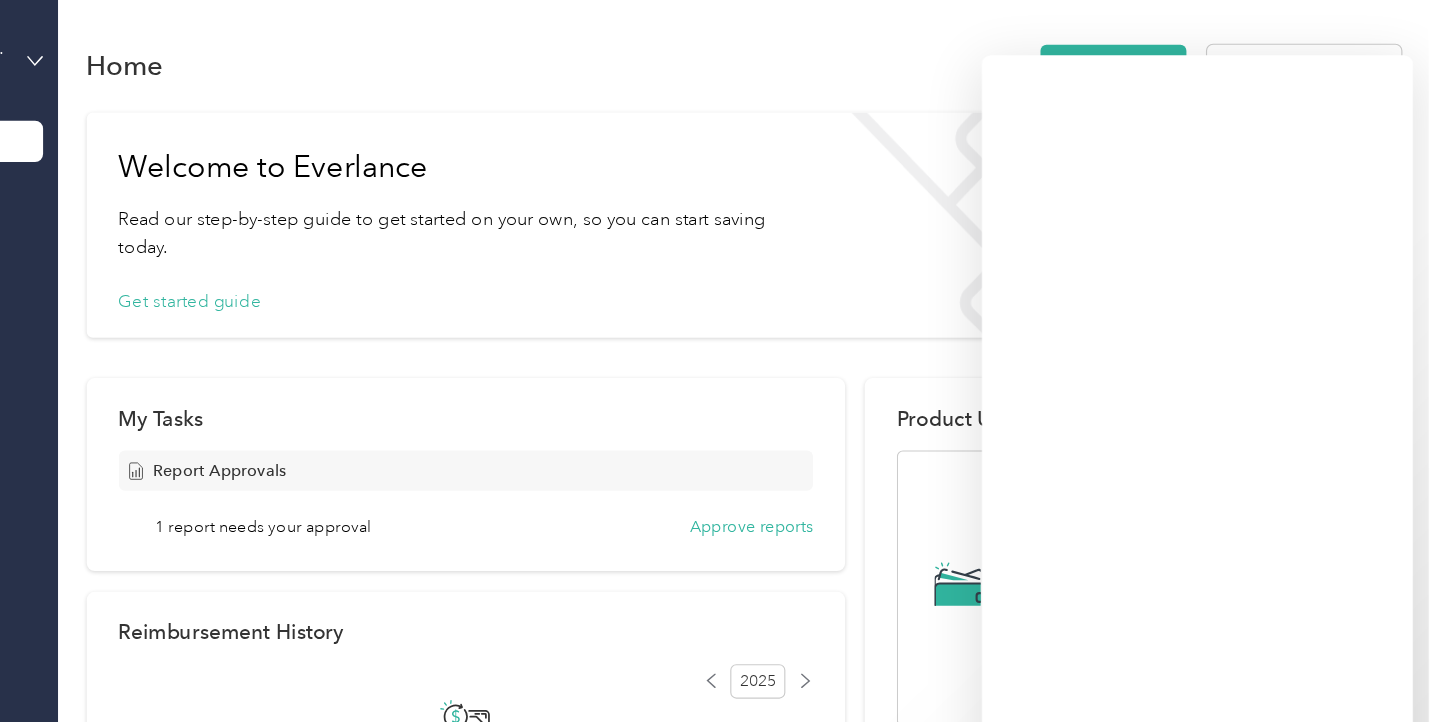 click at bounding box center [1024, 512] 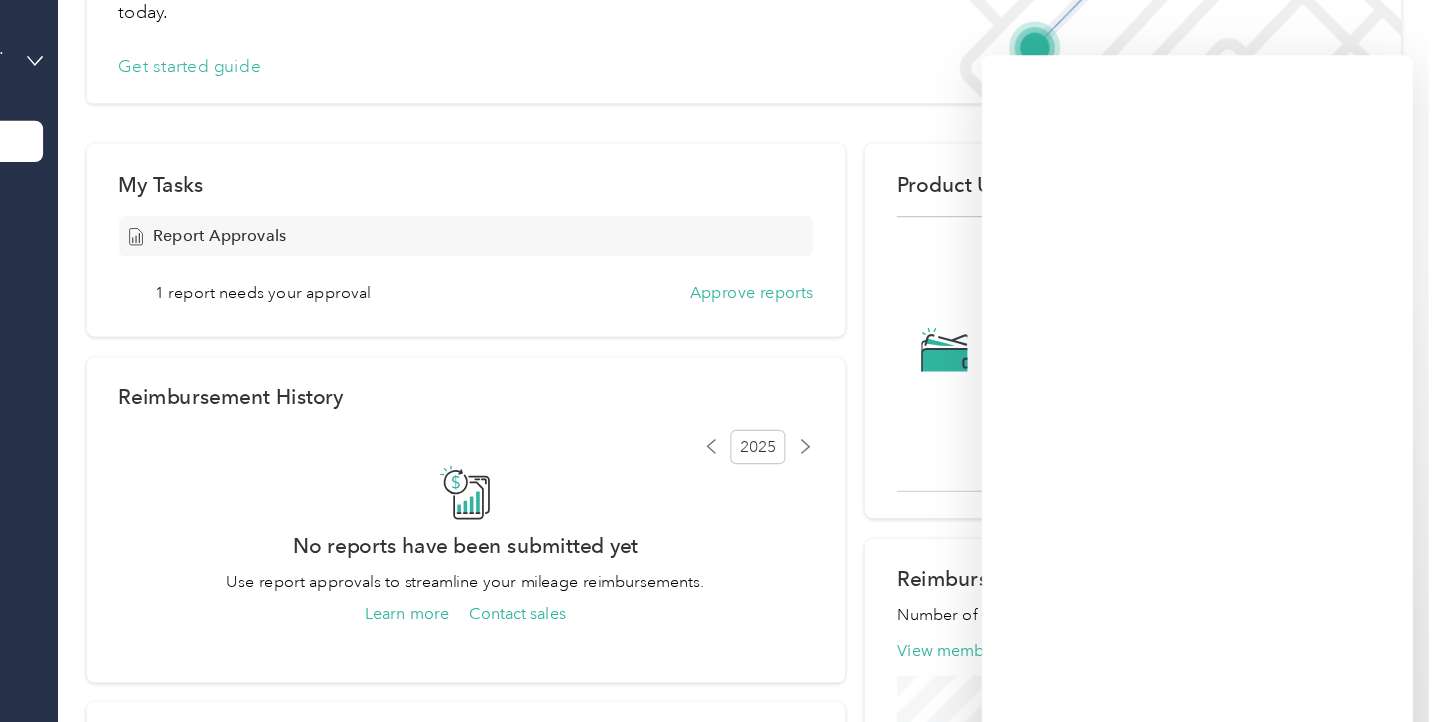 scroll, scrollTop: 213, scrollLeft: 0, axis: vertical 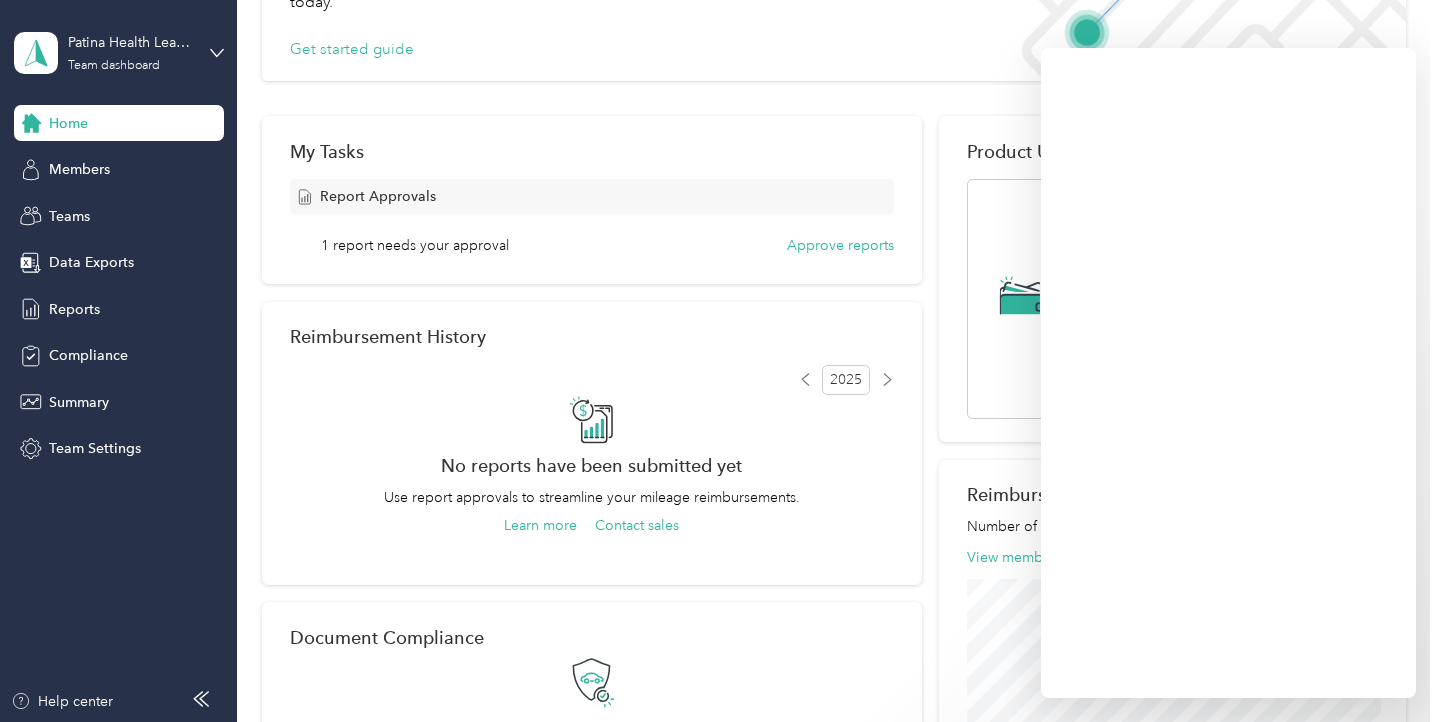 drag, startPoint x: 614, startPoint y: 372, endPoint x: 461, endPoint y: 278, distance: 179.56892 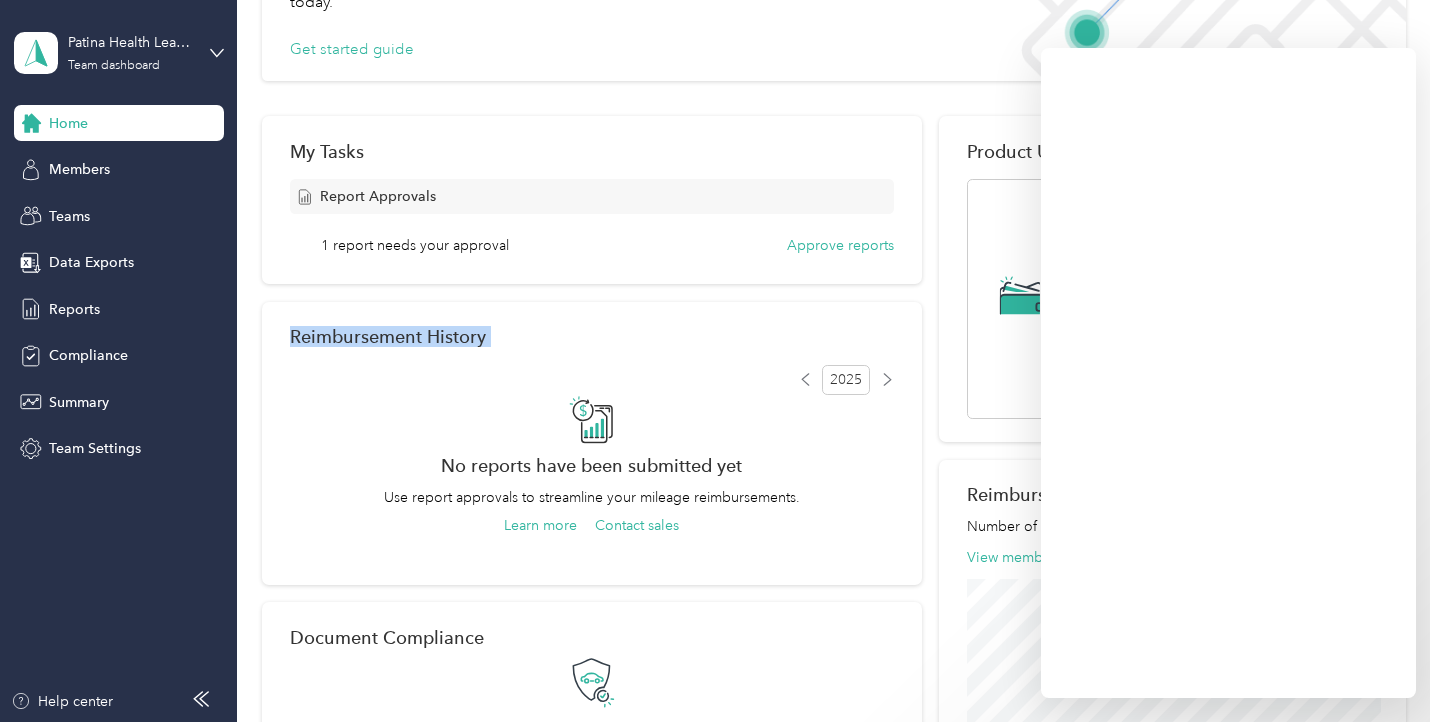 click on "Get started guide" at bounding box center [585, 50] 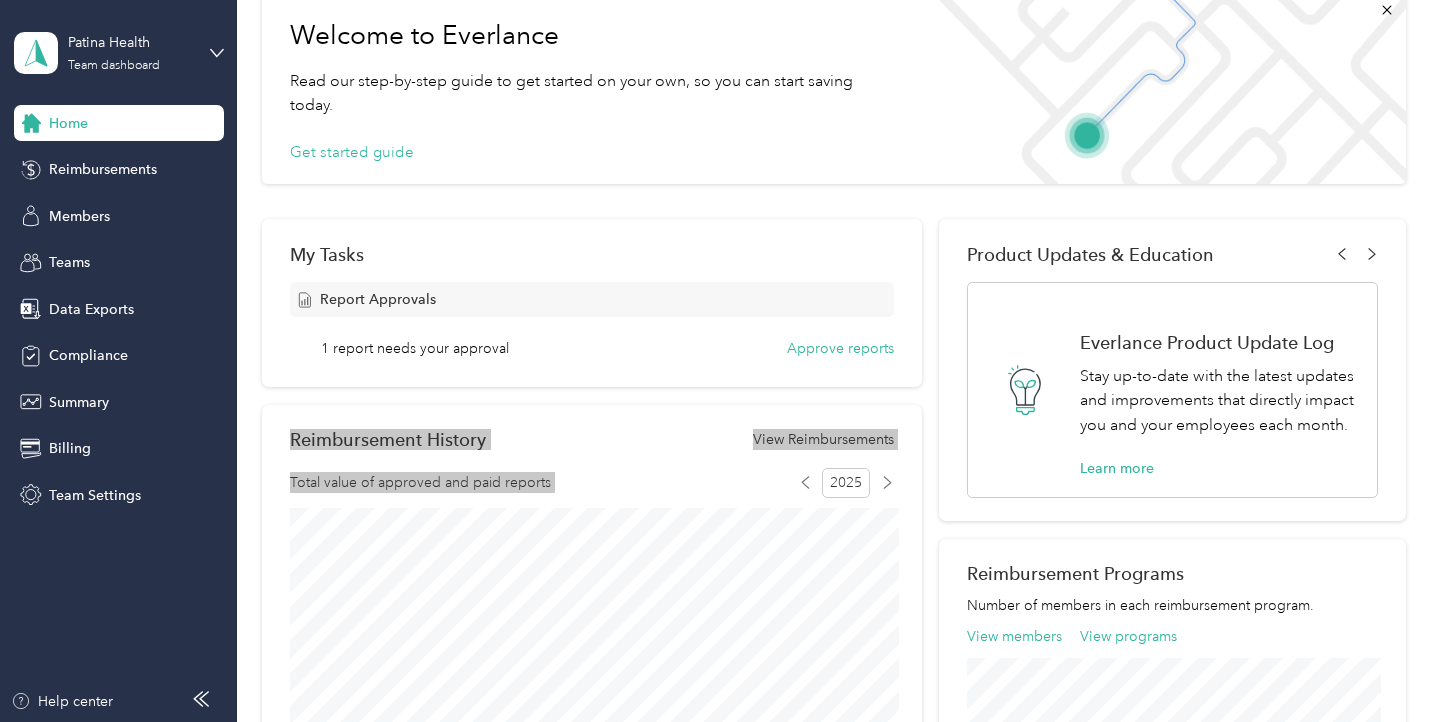 scroll, scrollTop: 0, scrollLeft: 0, axis: both 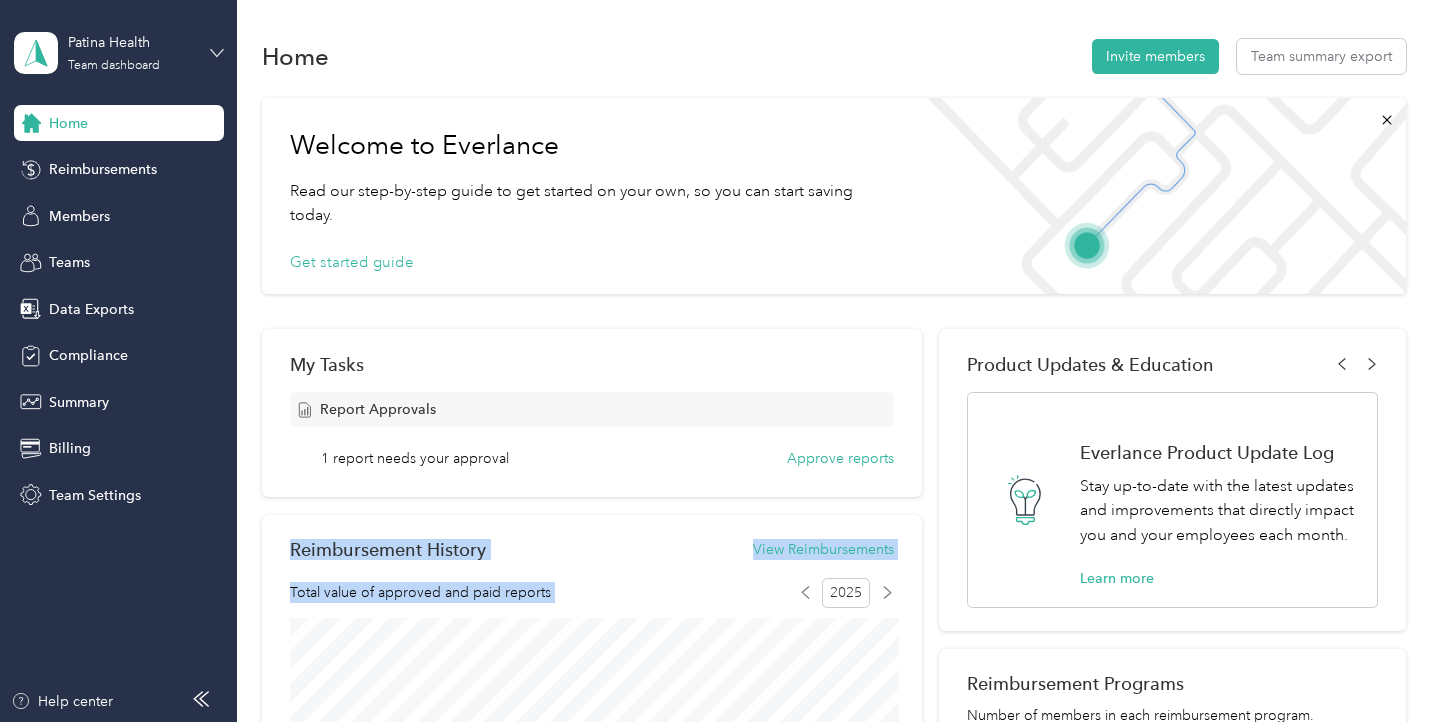 click 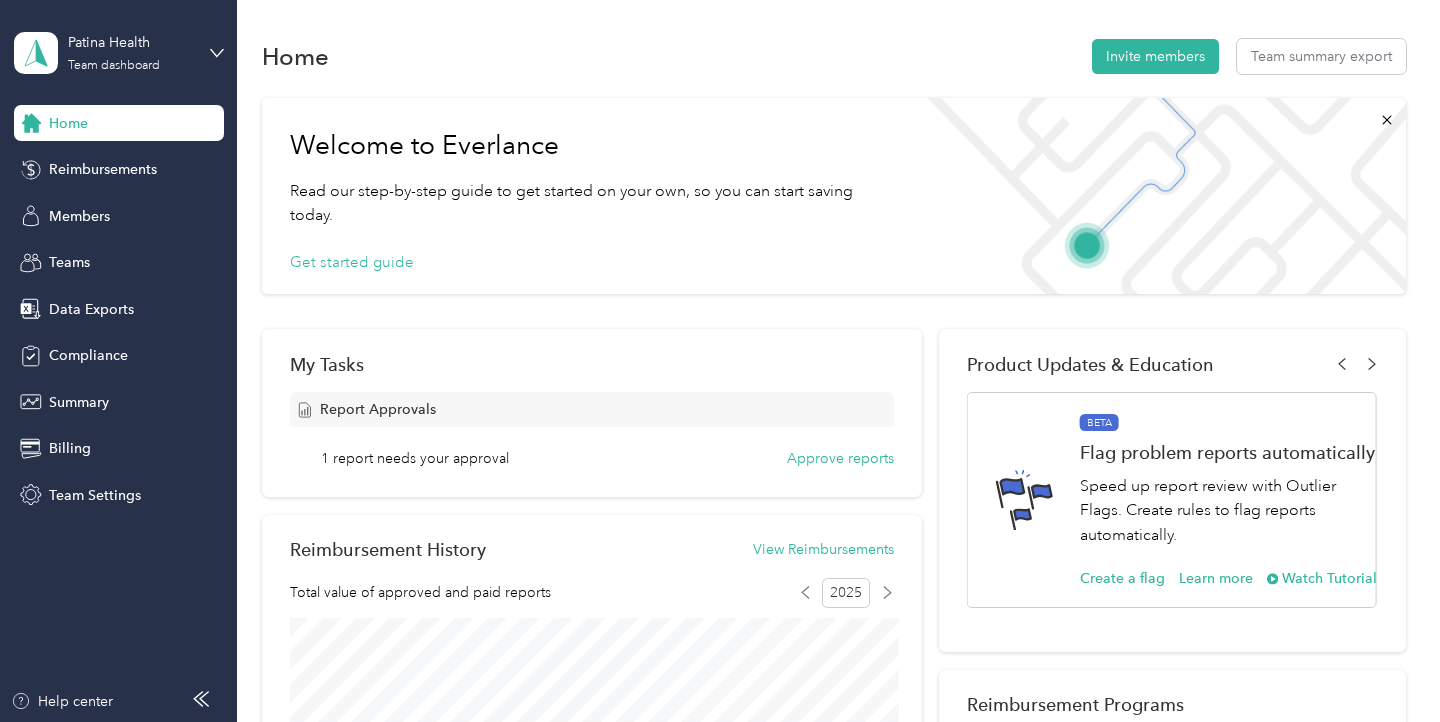 click on "Log out" at bounding box center [69, 255] 